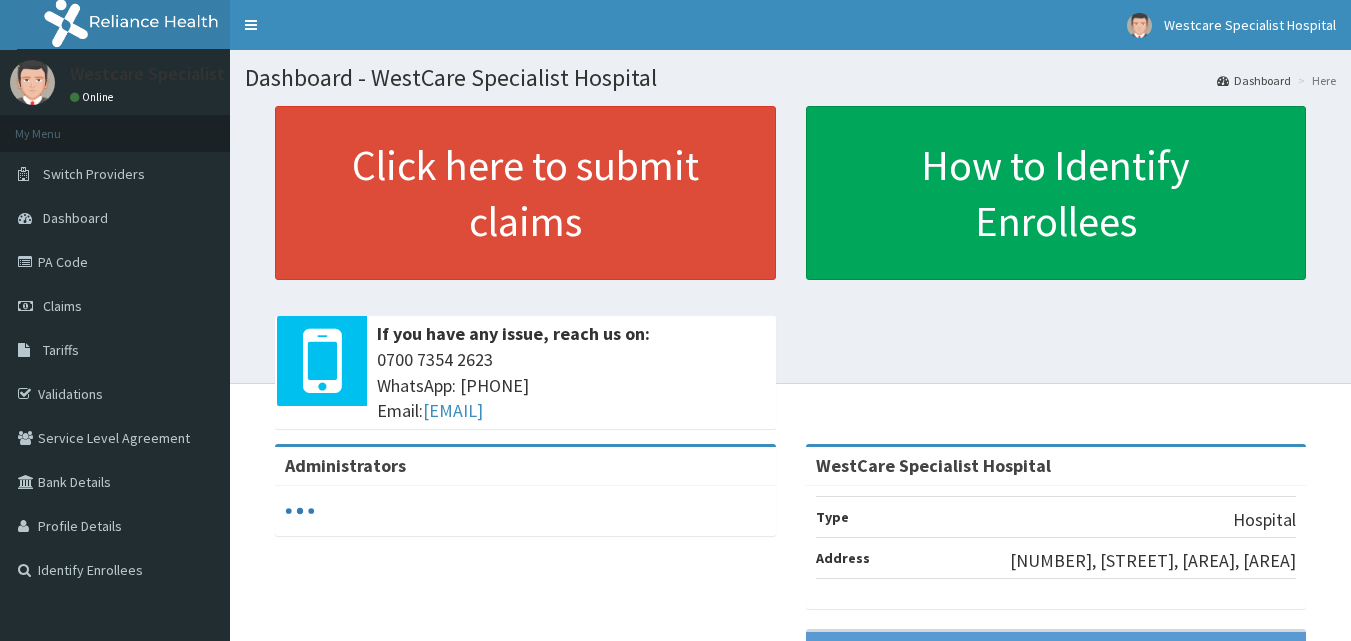 scroll, scrollTop: 0, scrollLeft: 0, axis: both 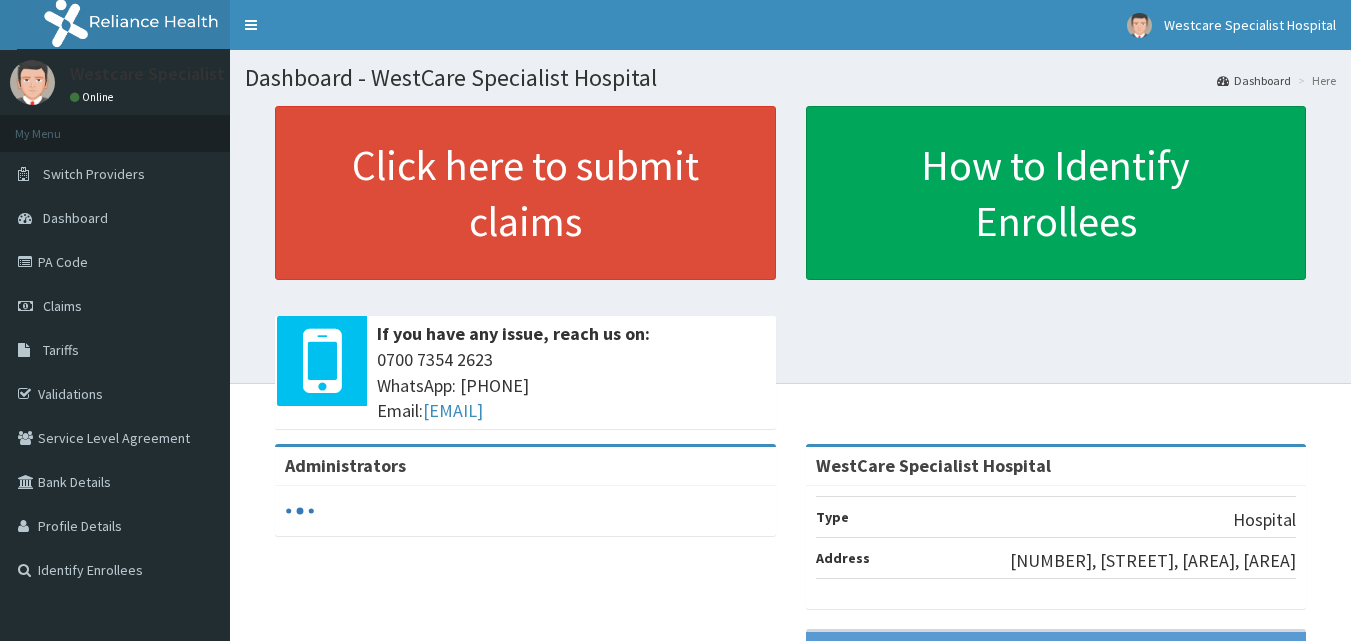 click on "Claims" at bounding box center [62, 306] 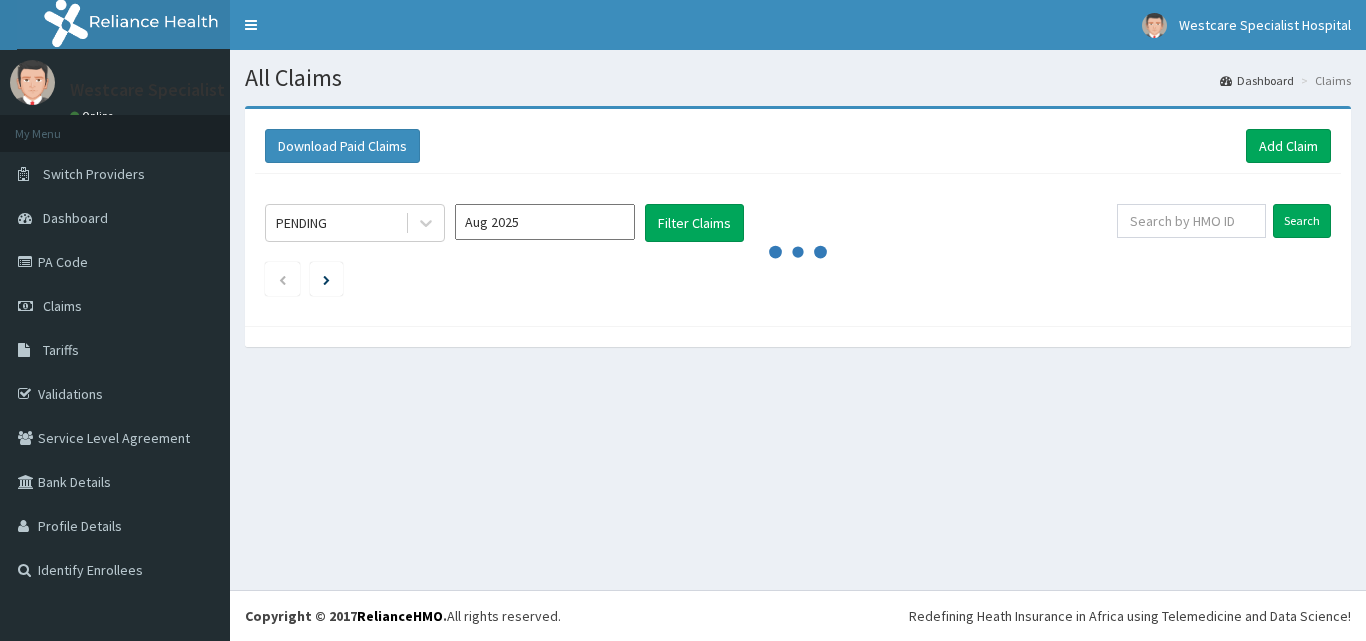 scroll, scrollTop: 0, scrollLeft: 0, axis: both 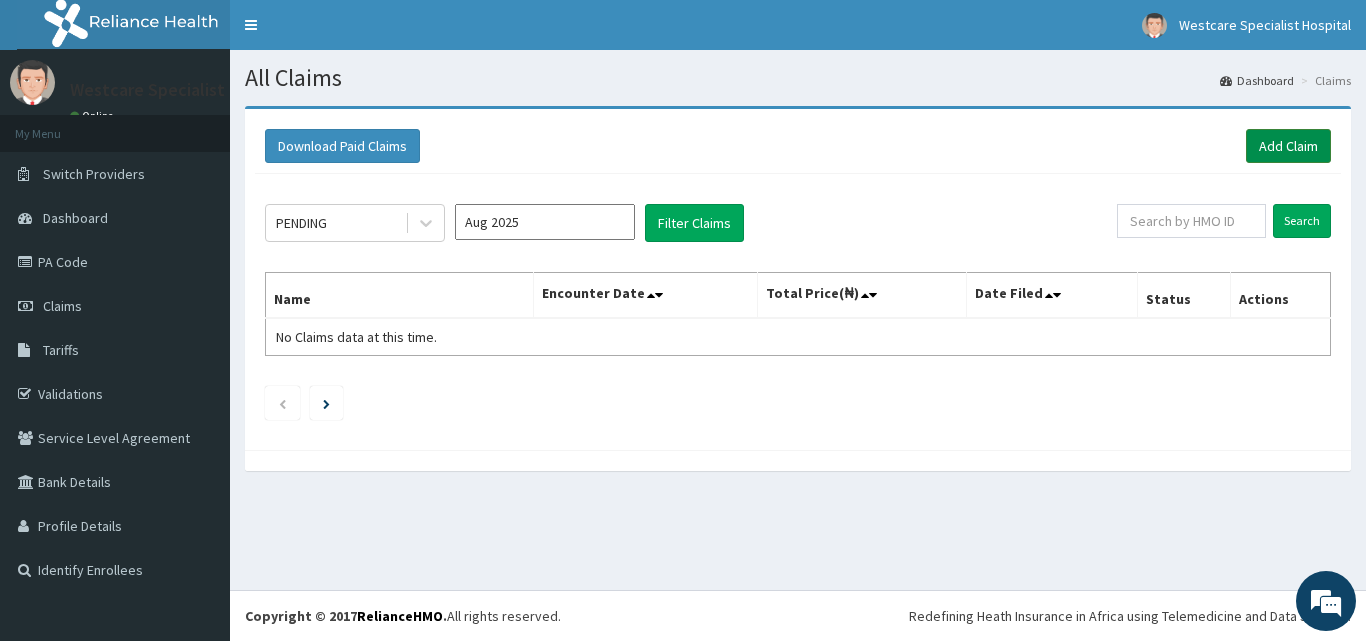 click on "Add Claim" at bounding box center [1288, 146] 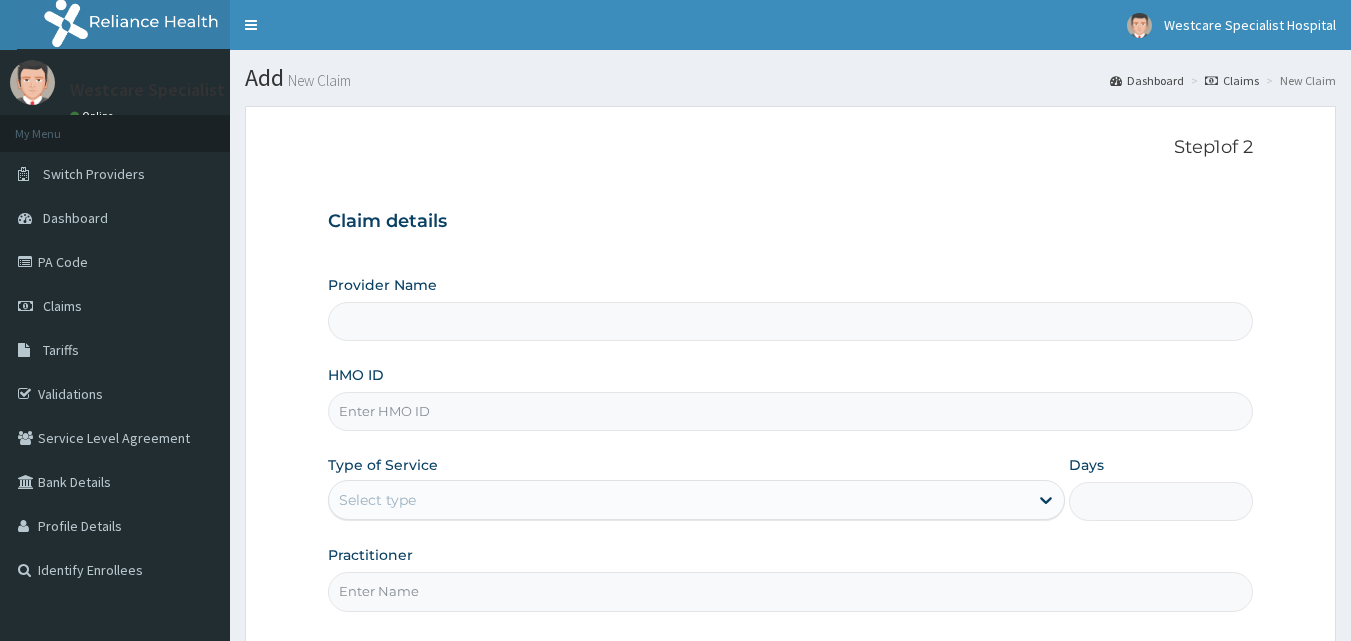 scroll, scrollTop: 0, scrollLeft: 0, axis: both 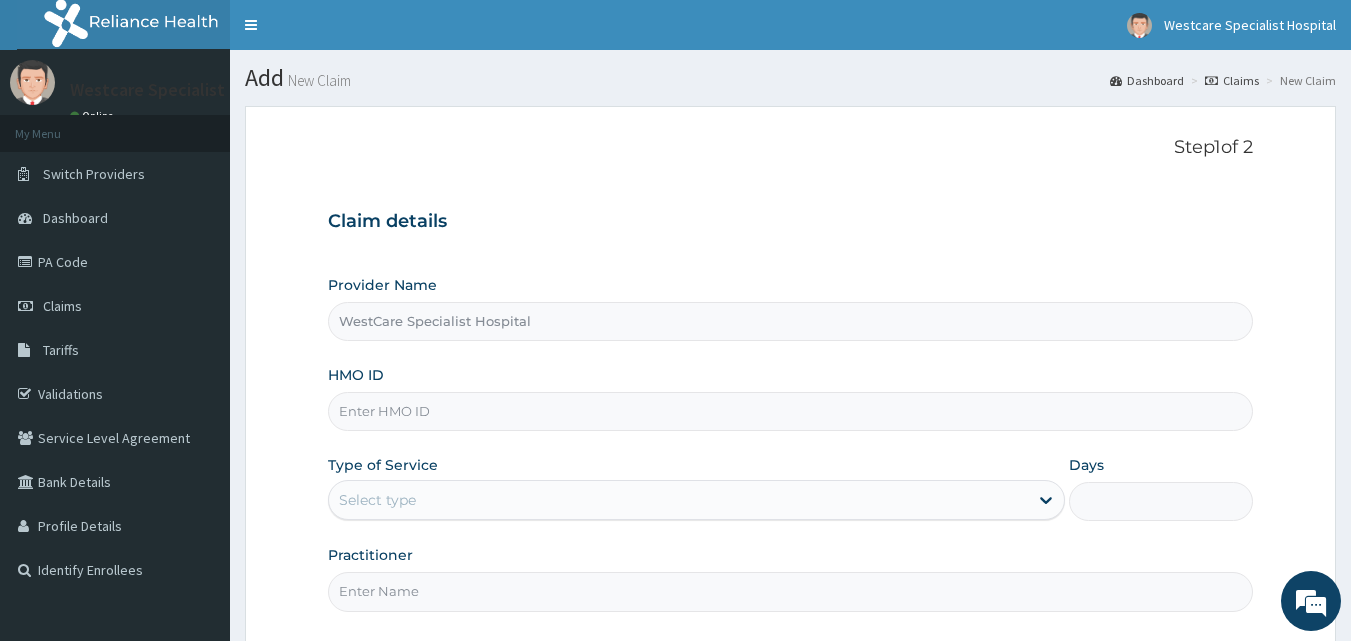 drag, startPoint x: 426, startPoint y: 405, endPoint x: 1178, endPoint y: 557, distance: 767.20795 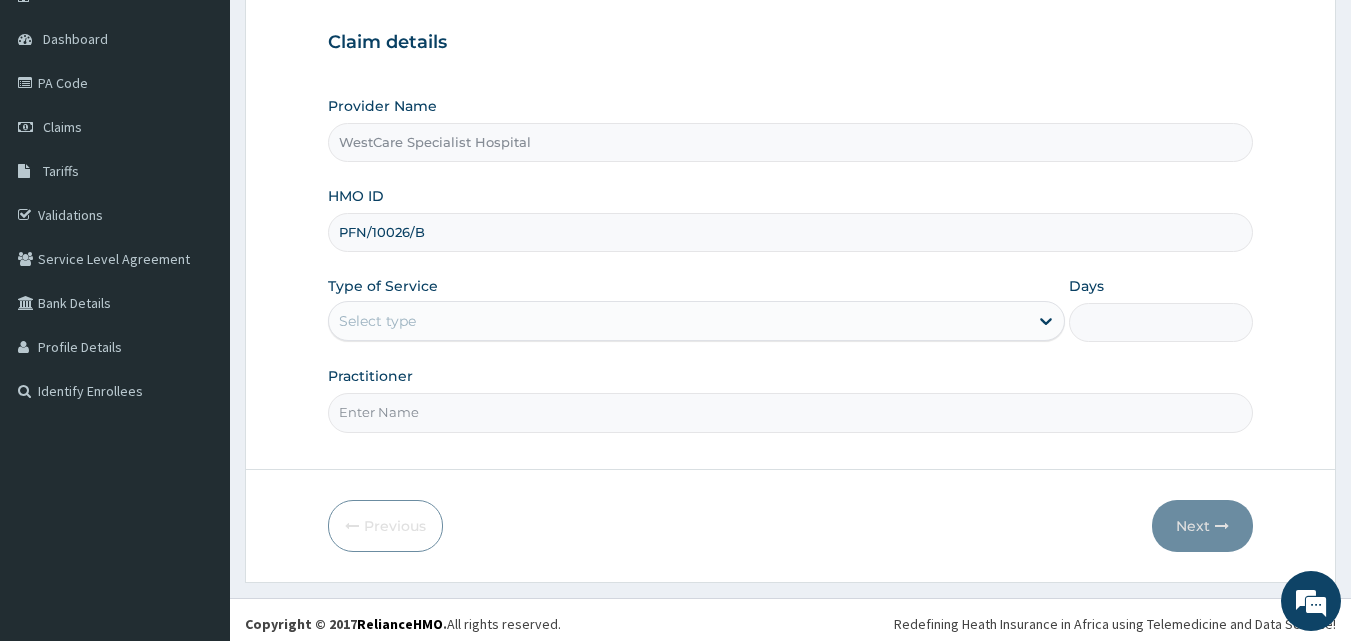 scroll, scrollTop: 187, scrollLeft: 0, axis: vertical 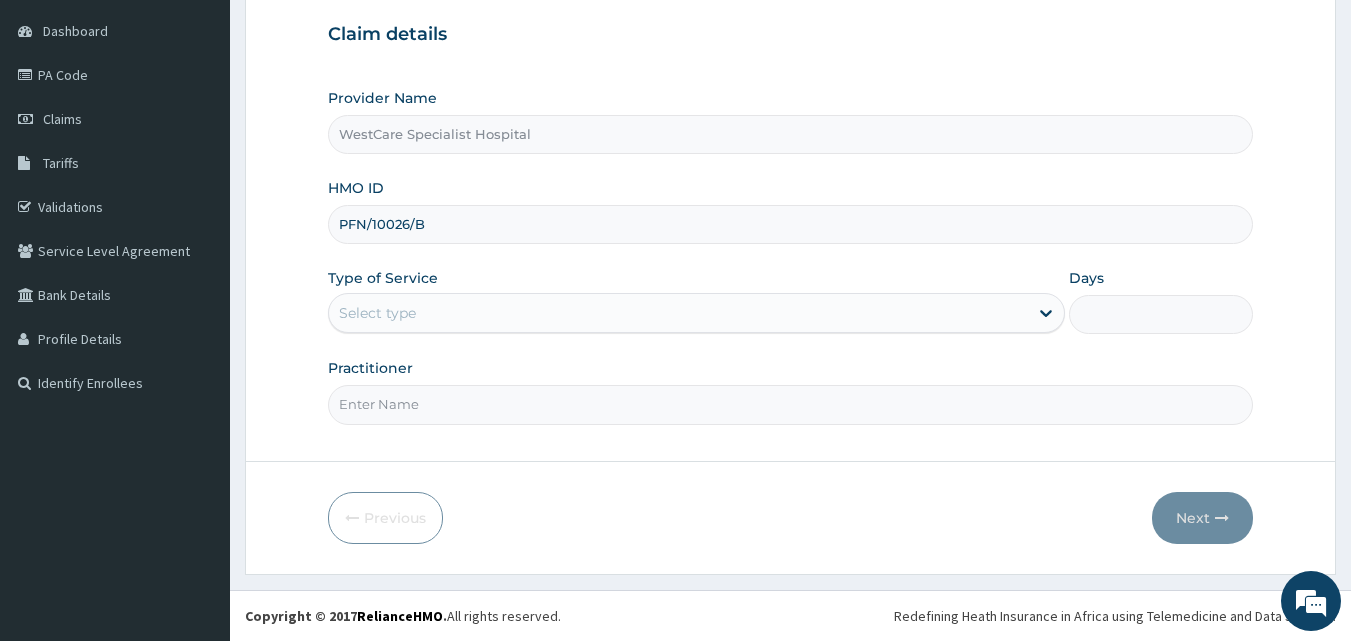 type on "PFN/10026/B" 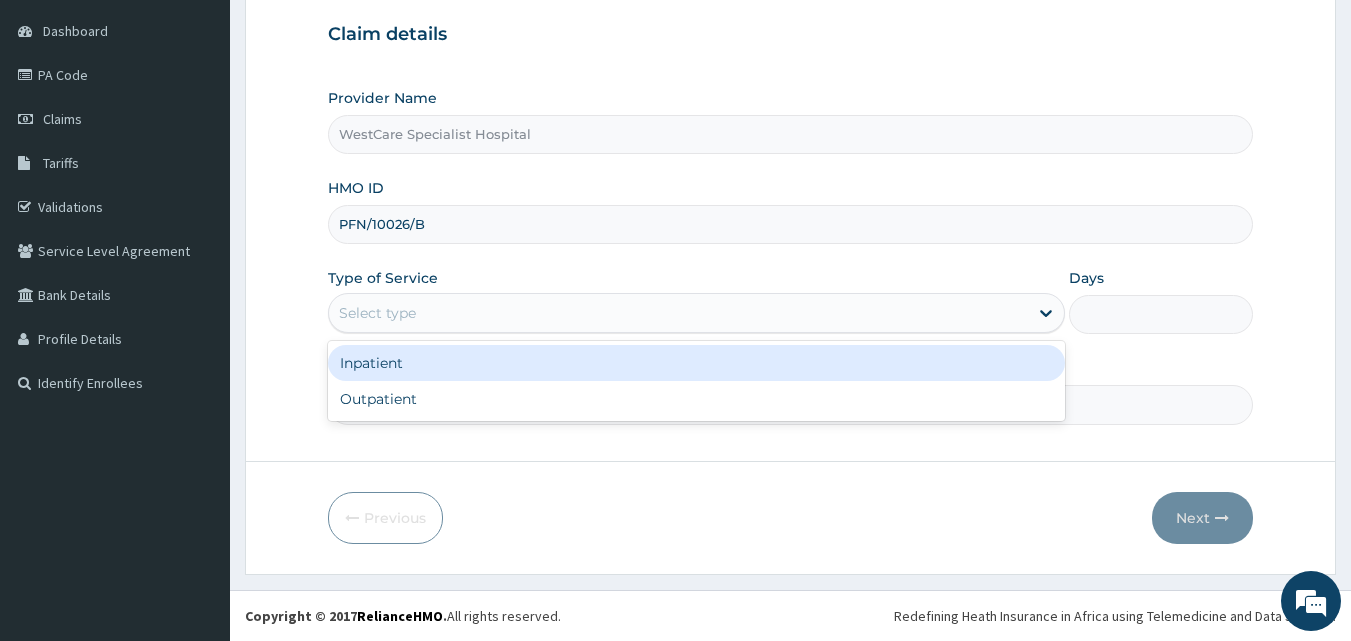 drag, startPoint x: 429, startPoint y: 306, endPoint x: 418, endPoint y: 334, distance: 30.083218 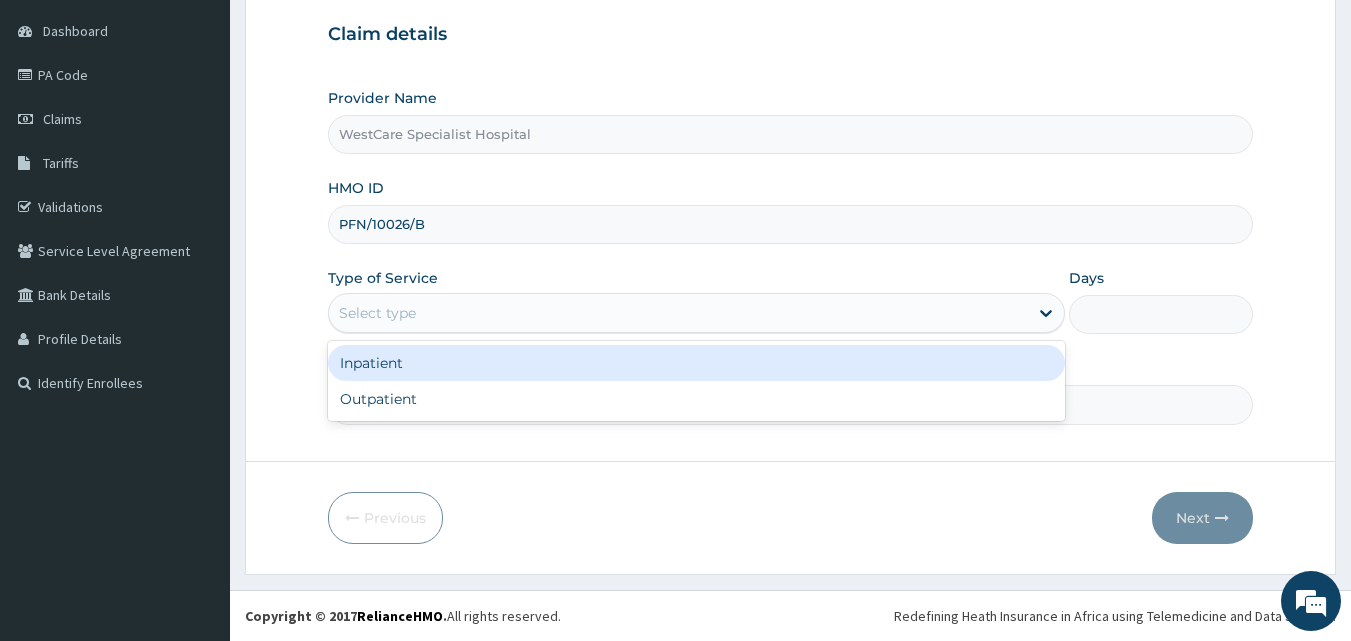 click on "Select type" at bounding box center [678, 313] 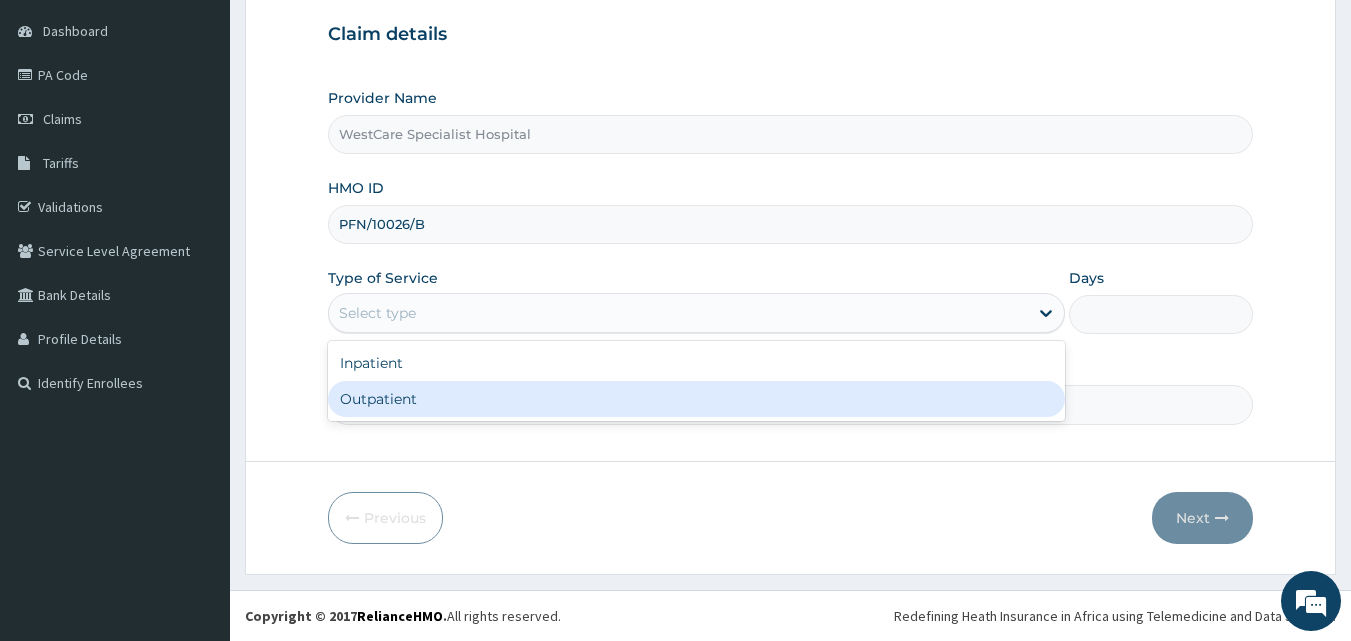 click on "Outpatient" at bounding box center (696, 399) 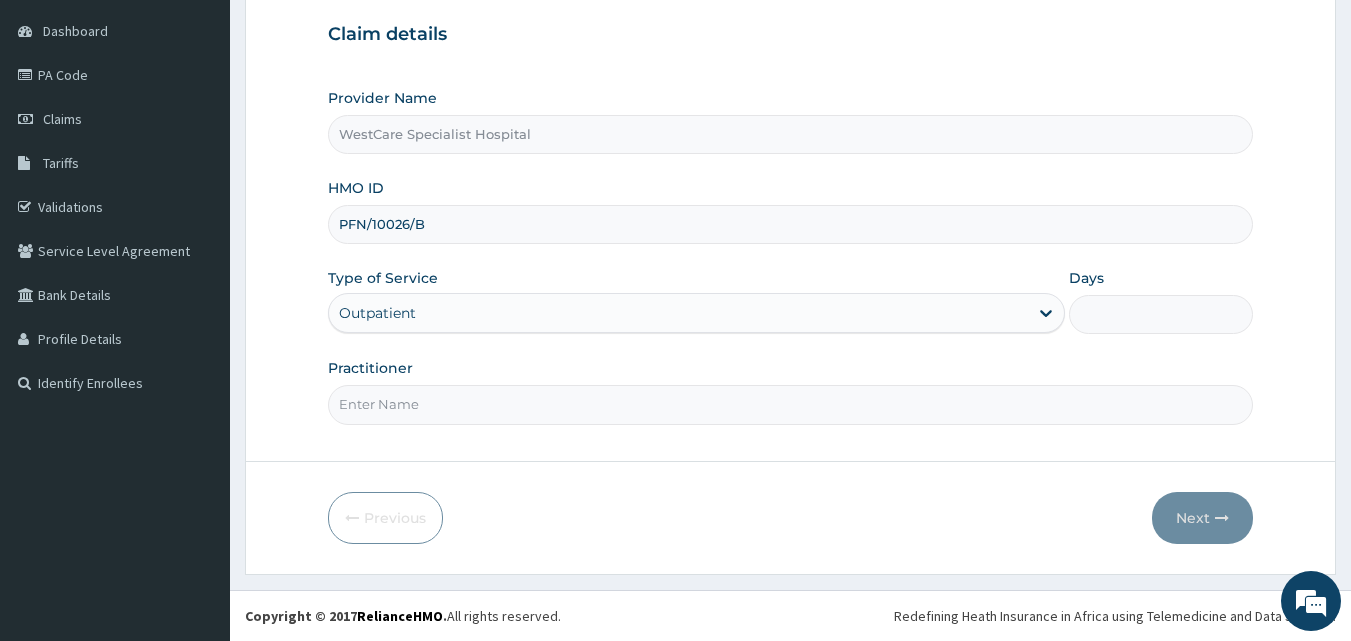 type on "1" 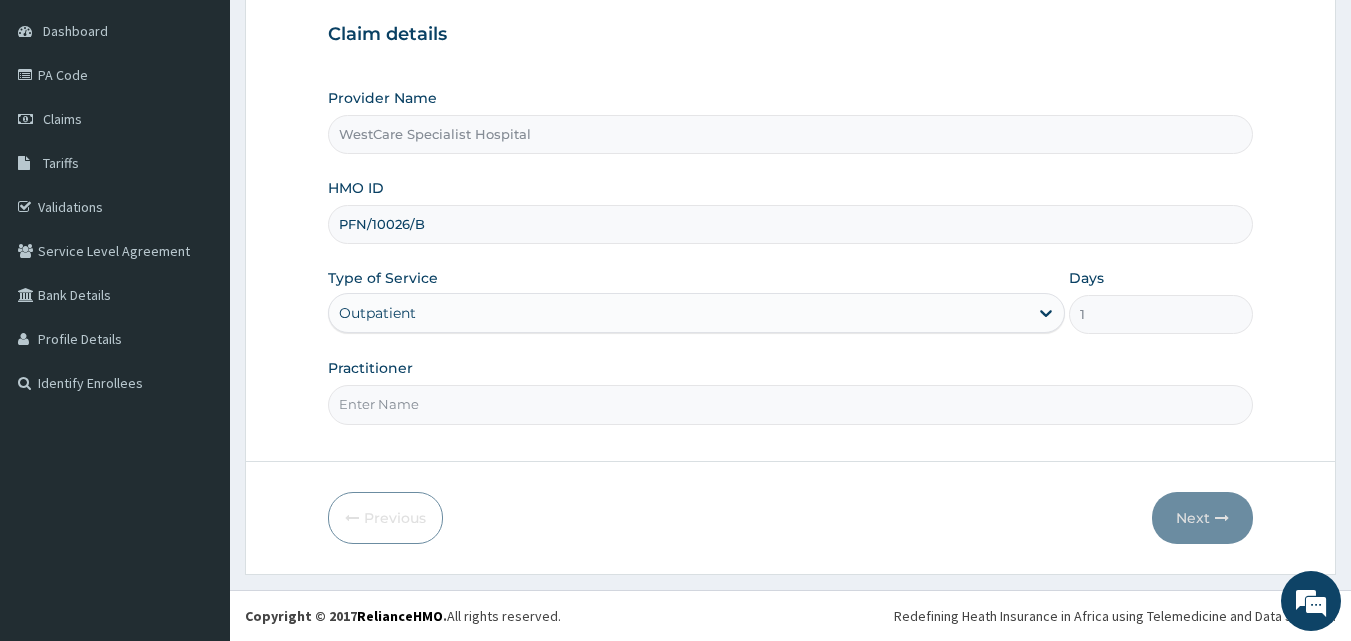 click on "Practitioner" at bounding box center [791, 404] 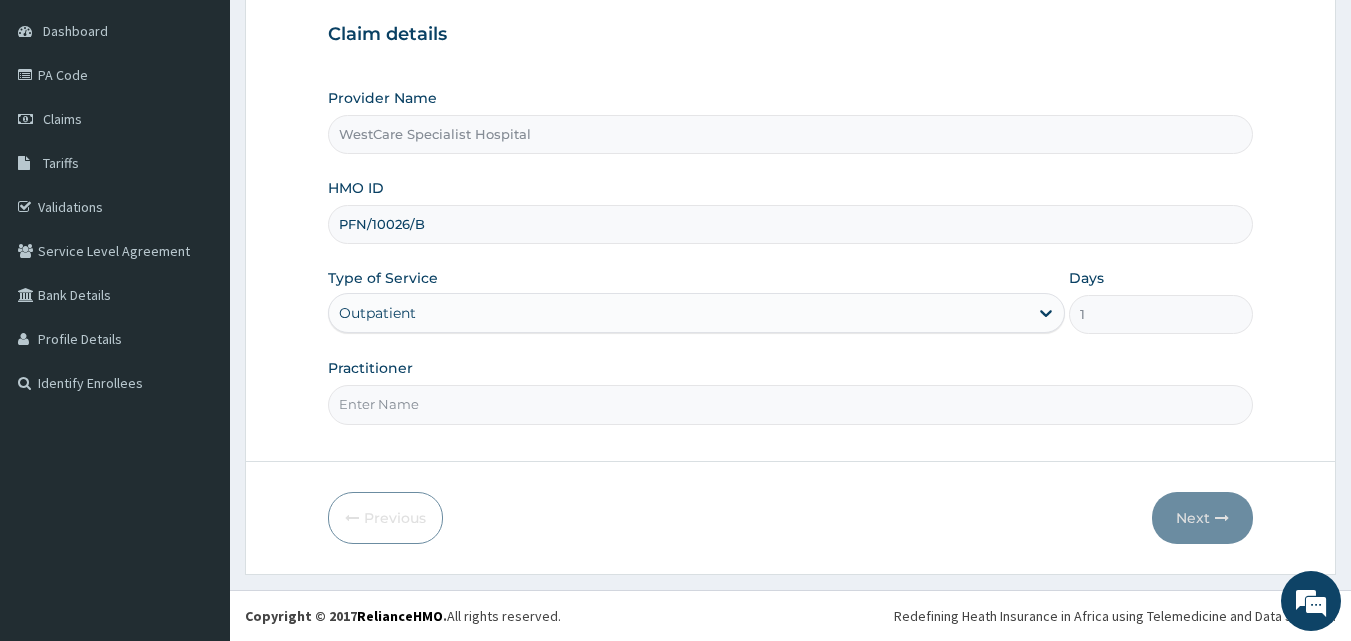 type on "DR [LAST]" 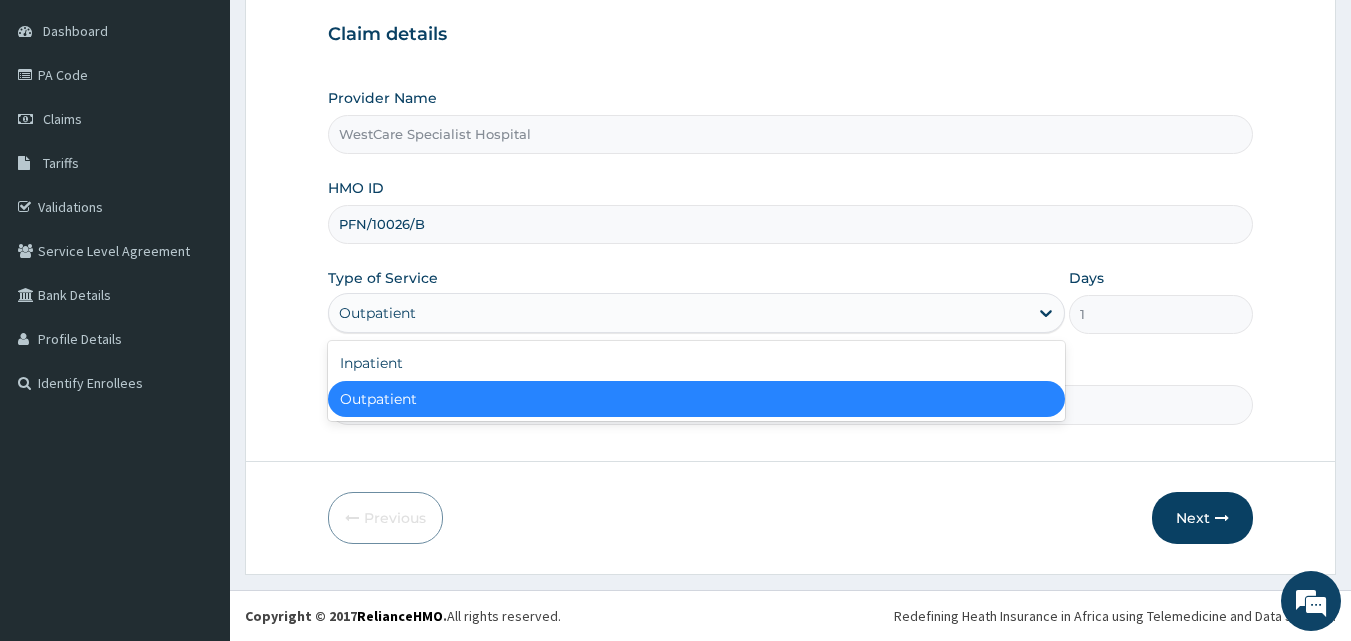 click on "Outpatient" at bounding box center [377, 313] 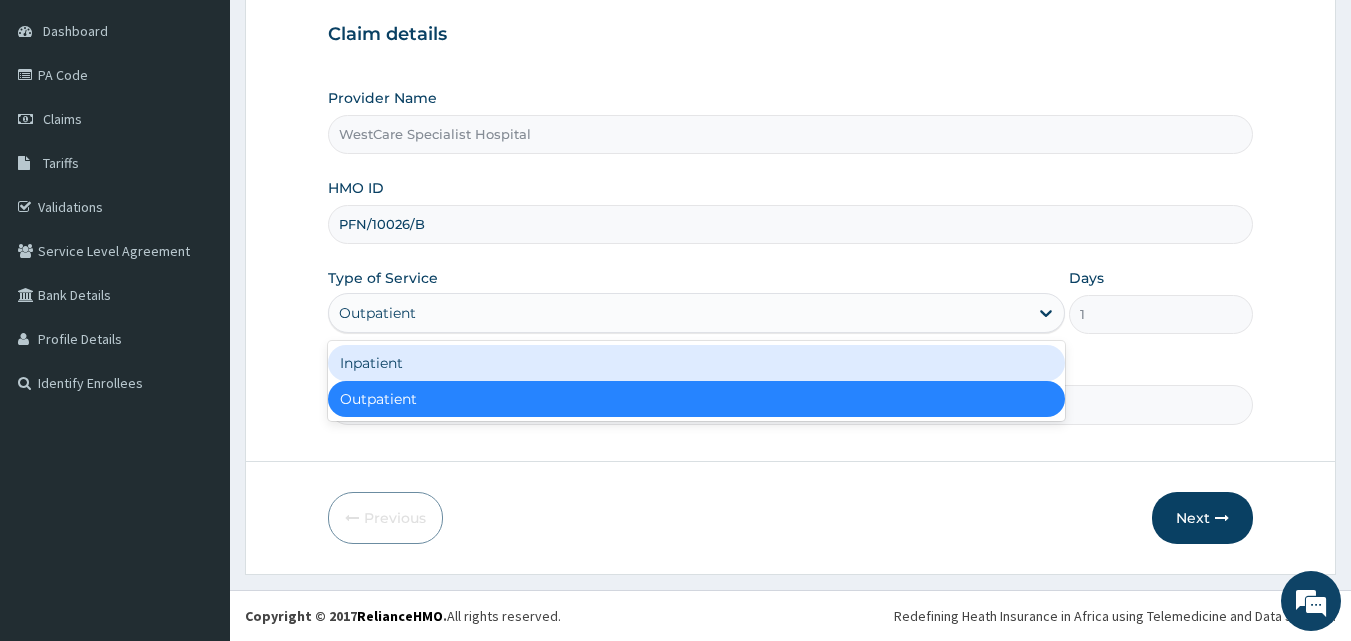 click on "Inpatient" at bounding box center (696, 363) 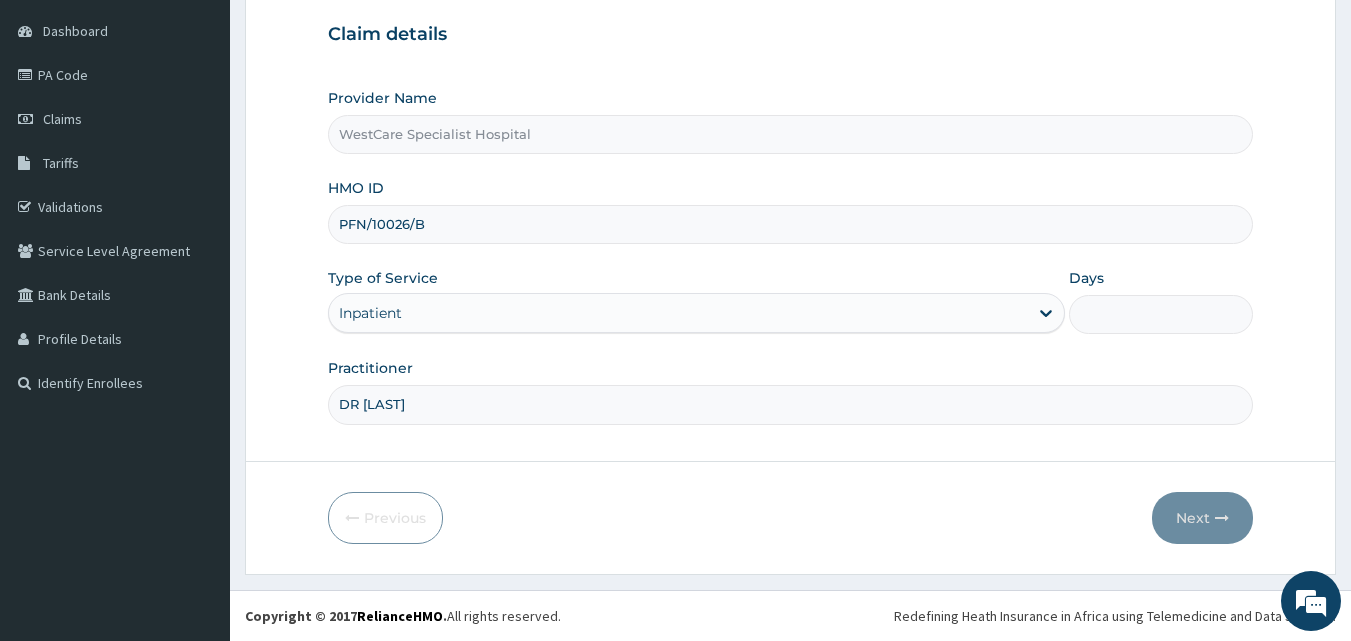 click on "Days" at bounding box center [1161, 314] 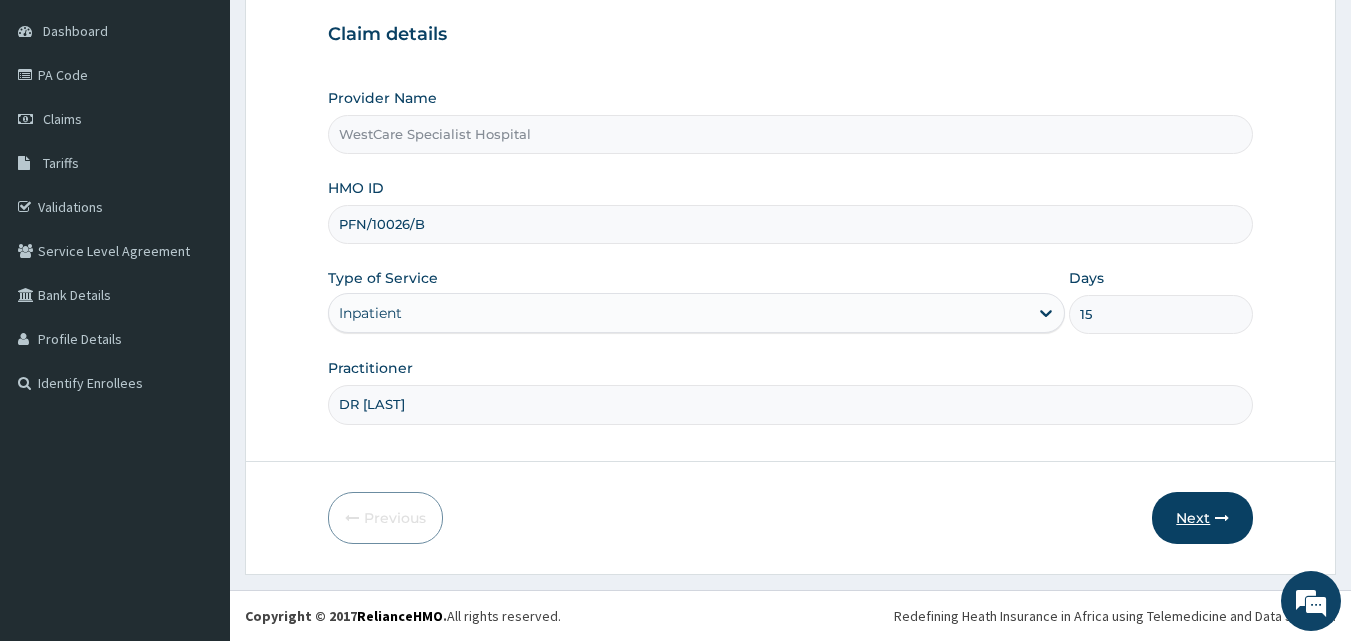 type on "15" 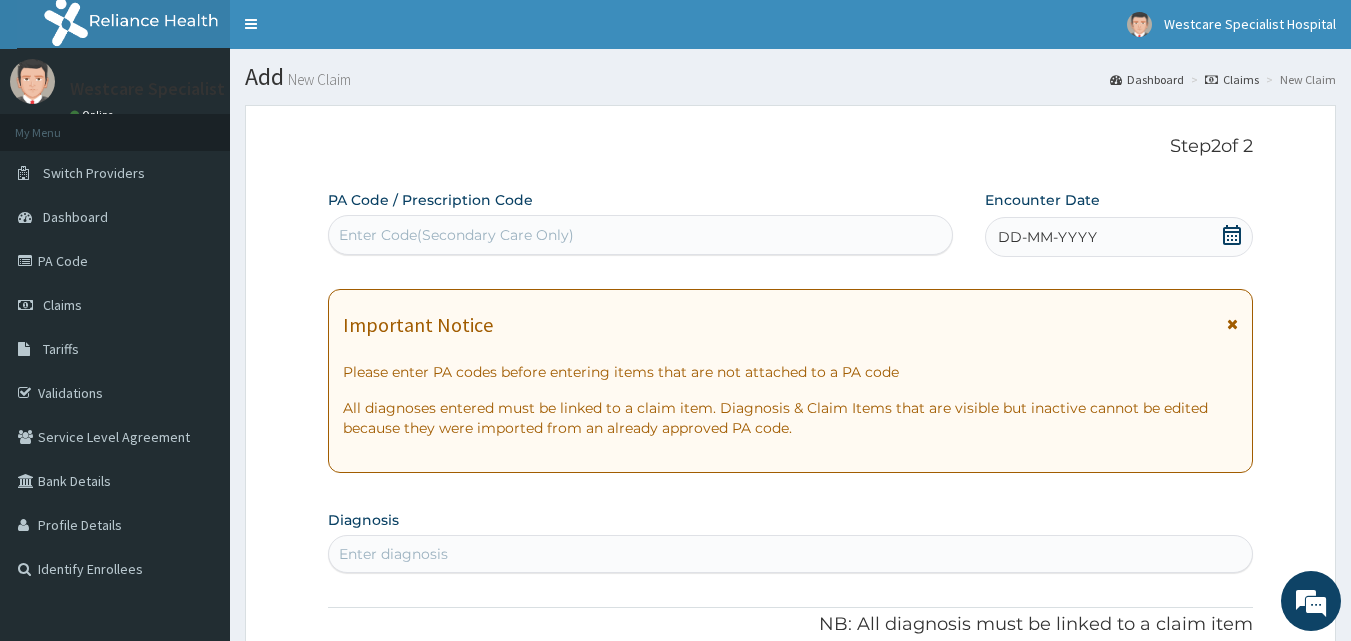 scroll, scrollTop: 0, scrollLeft: 0, axis: both 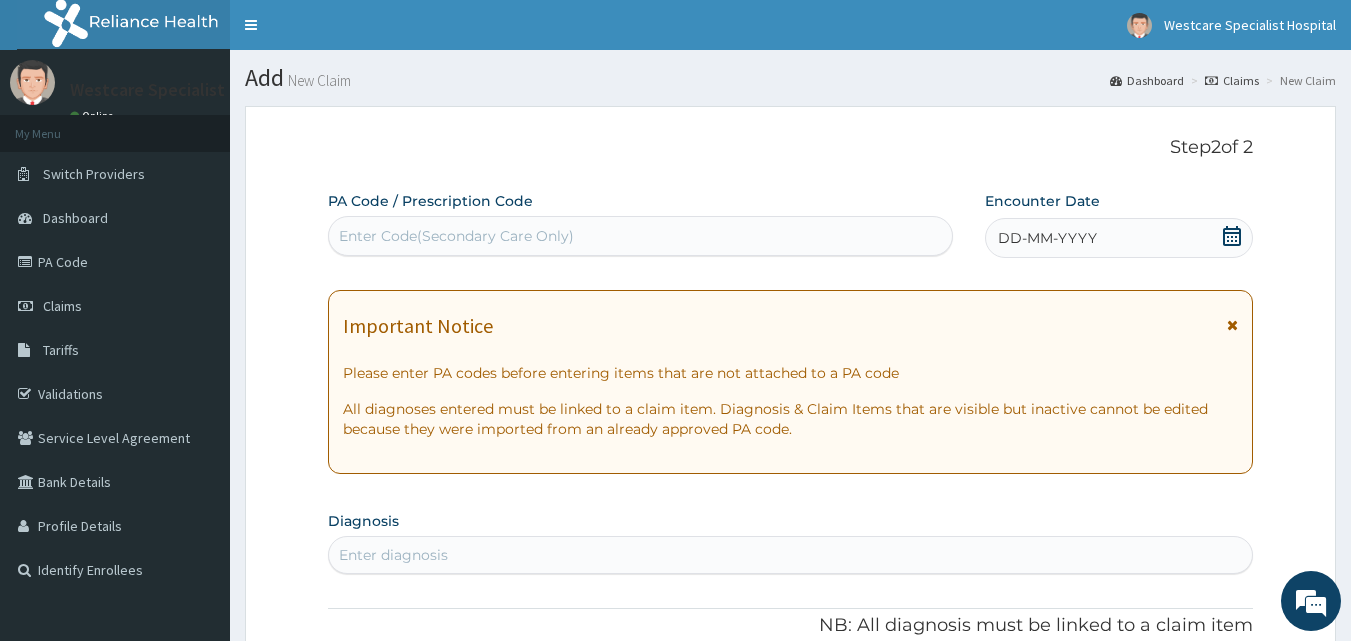 click on "Enter Code(Secondary Care Only)" at bounding box center (641, 236) 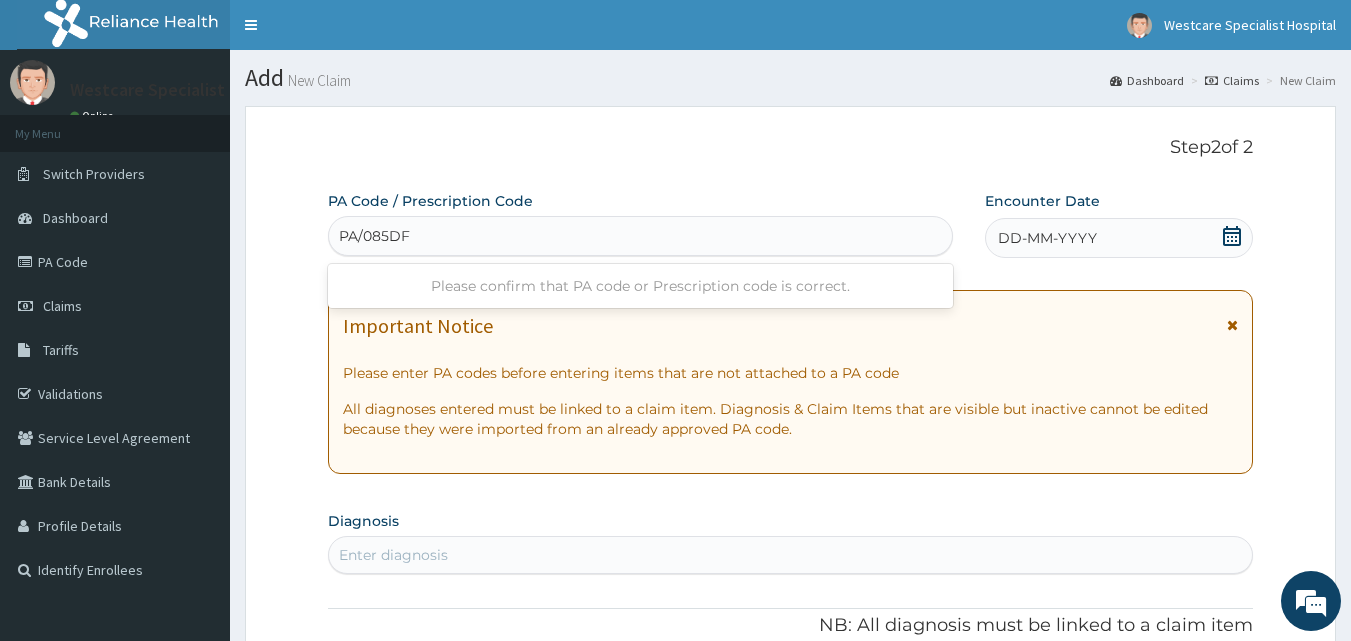 type on "PA/085DFB" 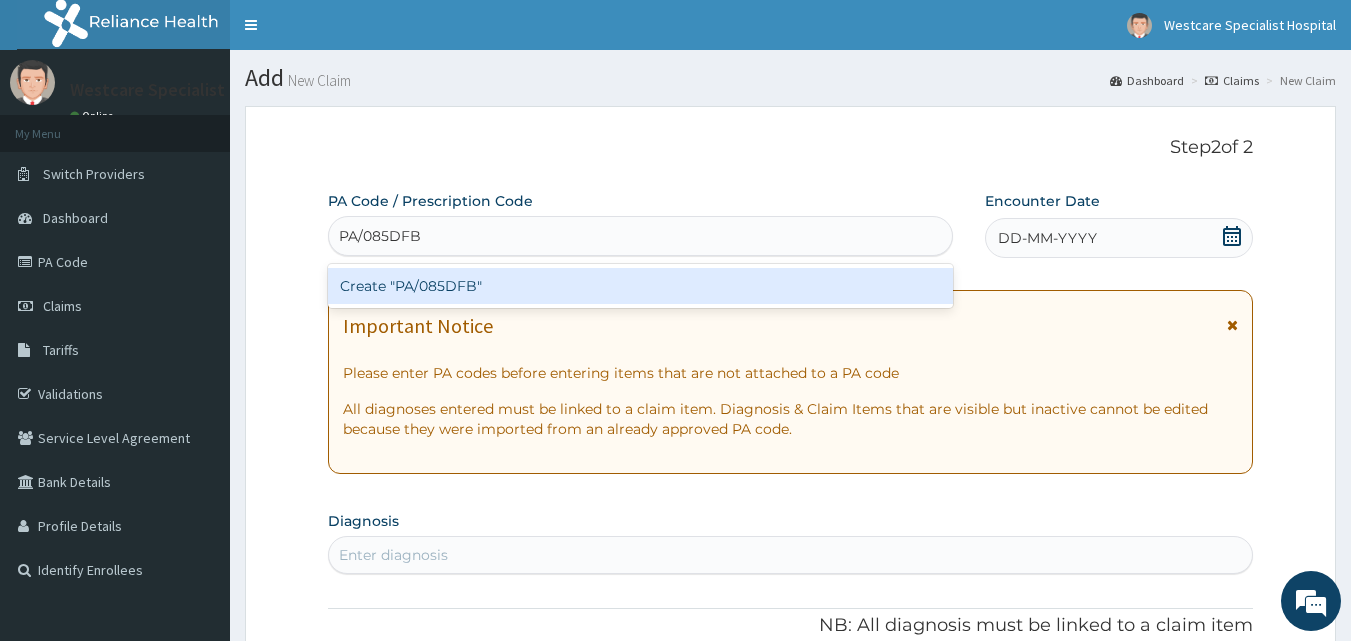 click on "Create "PA/085DFB"" at bounding box center [641, 286] 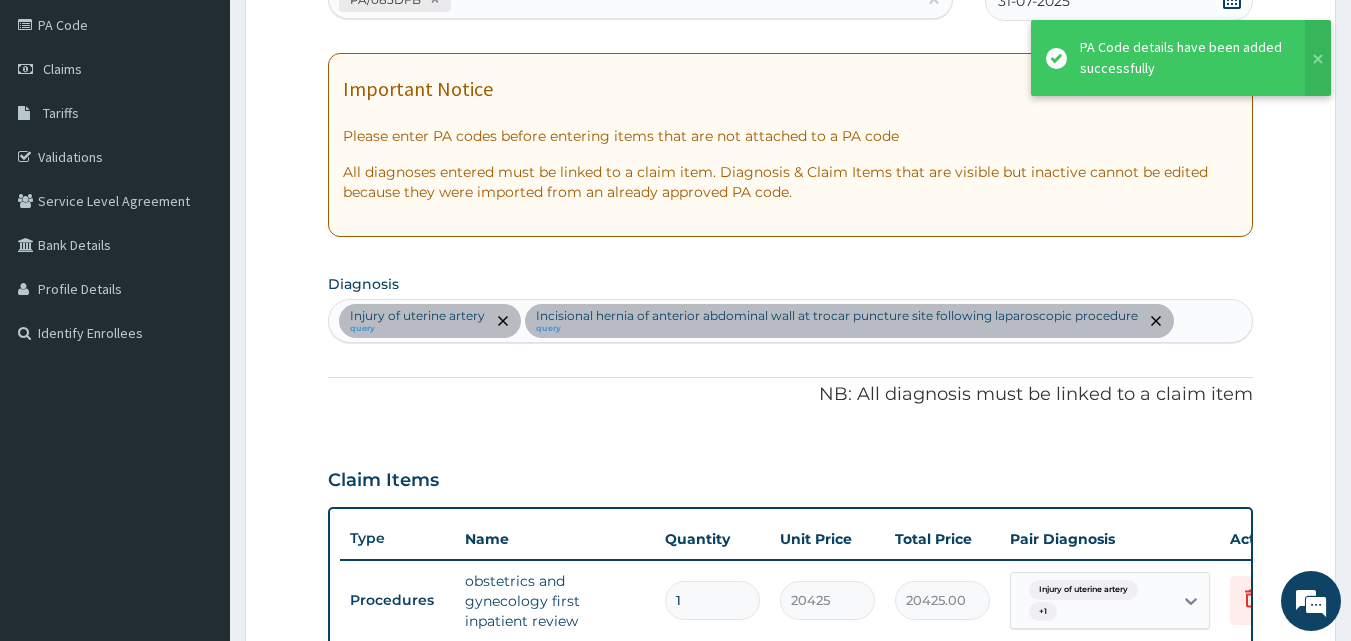 scroll, scrollTop: 17, scrollLeft: 0, axis: vertical 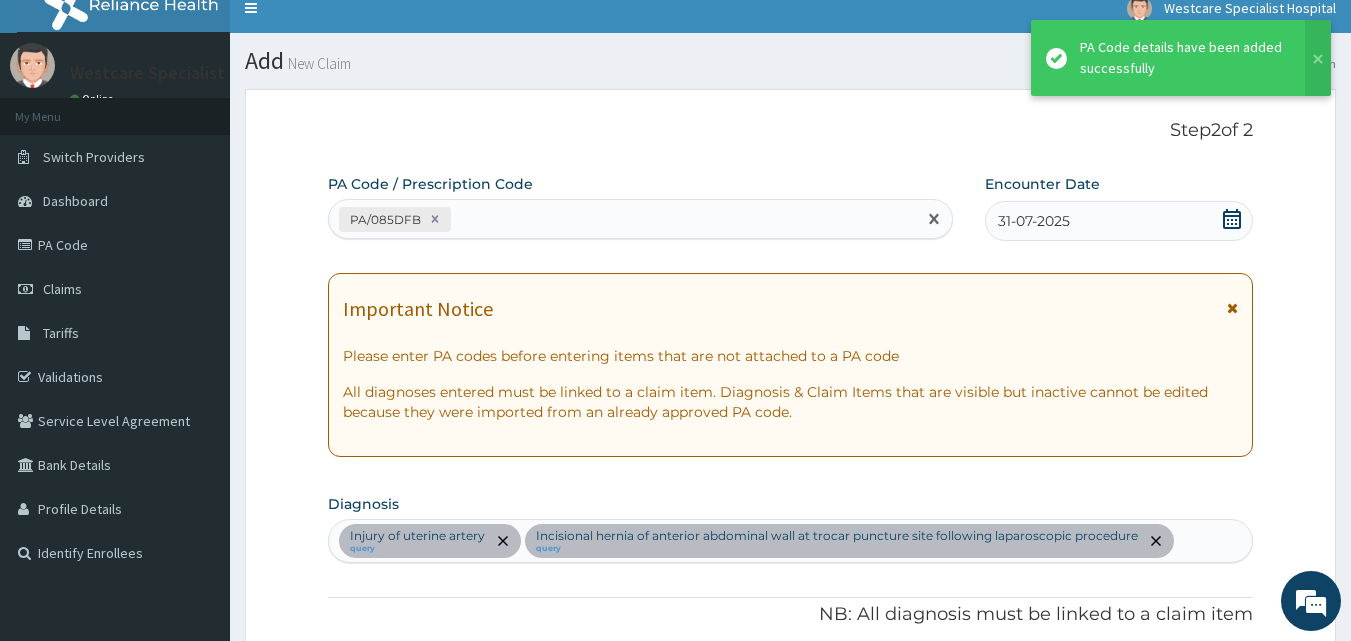 click on "PA/085DFB" at bounding box center [623, 219] 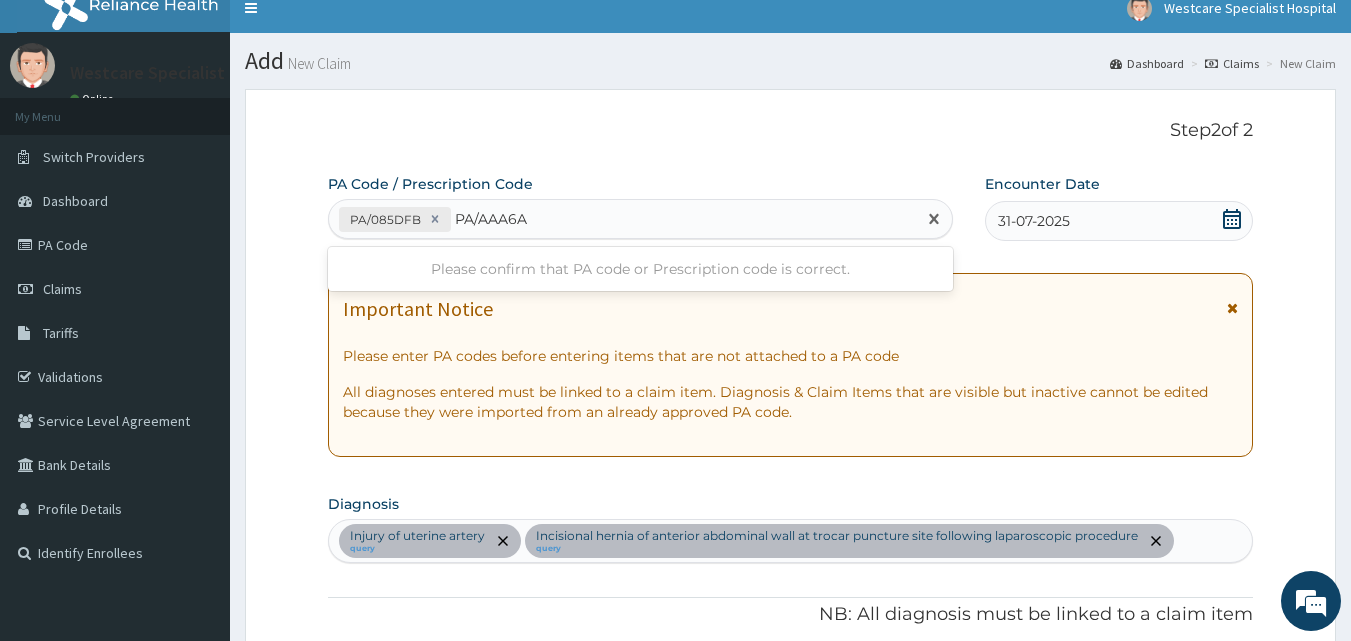 type on "PA/AAA6A2" 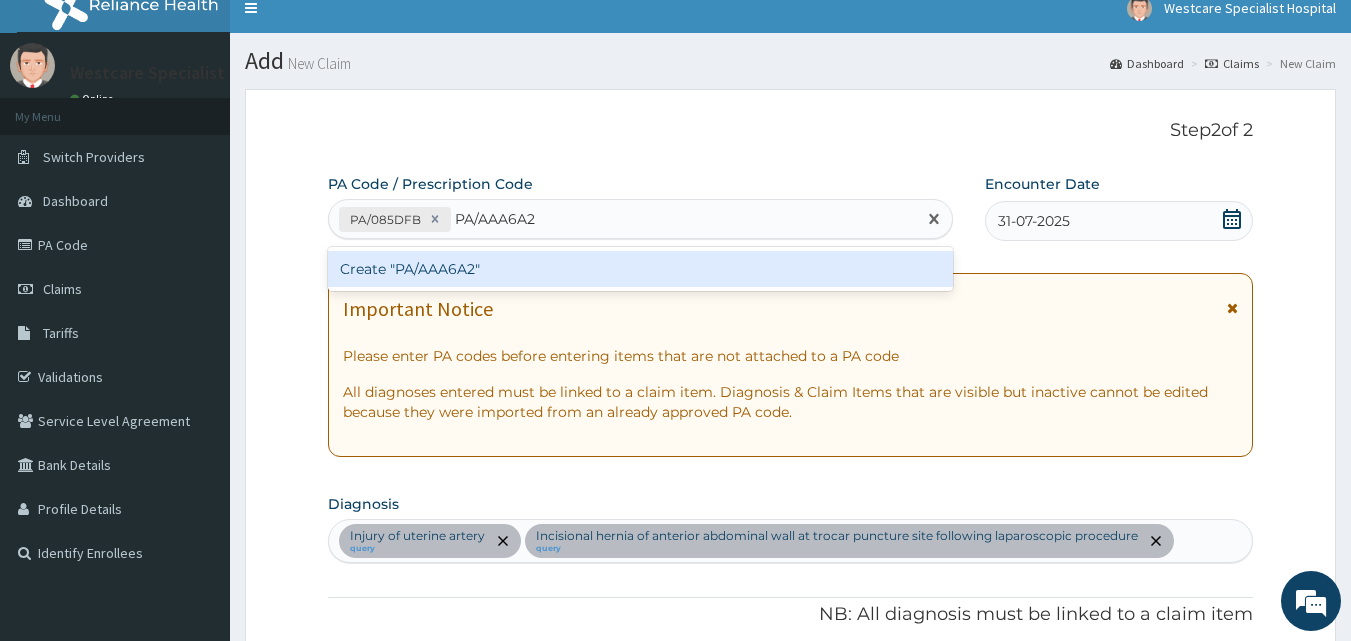 click on "Create "PA/AAA6A2"" at bounding box center (641, 269) 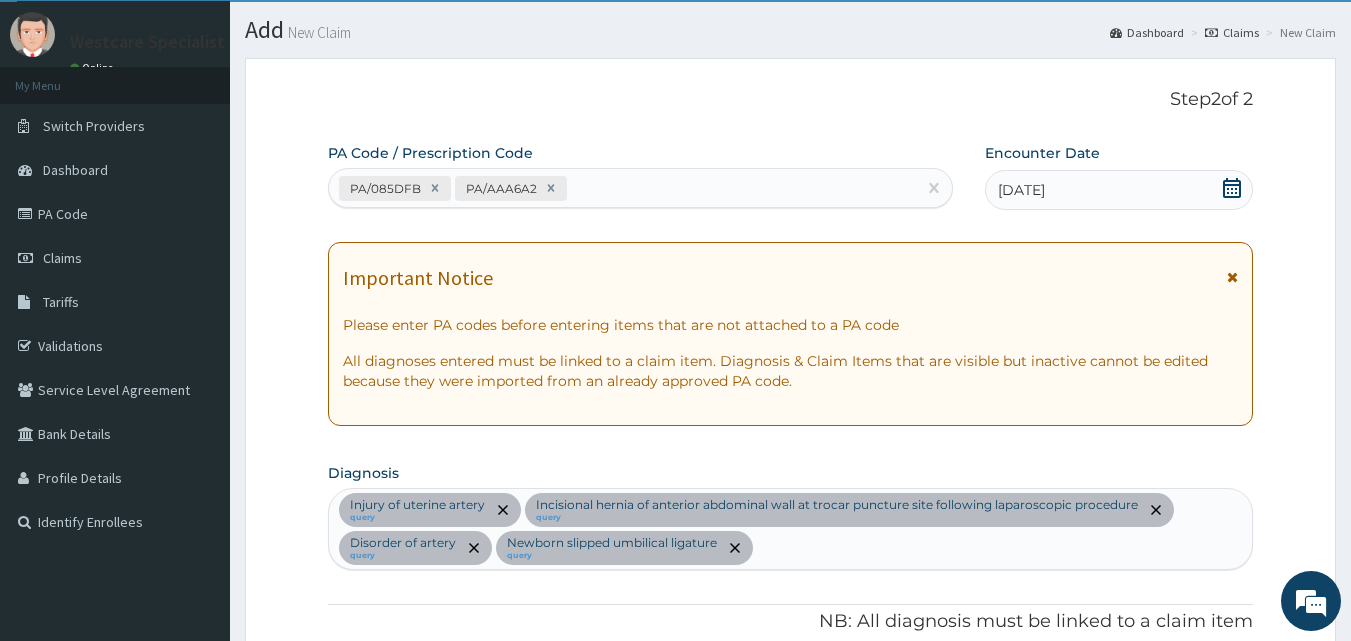 scroll, scrollTop: 0, scrollLeft: 0, axis: both 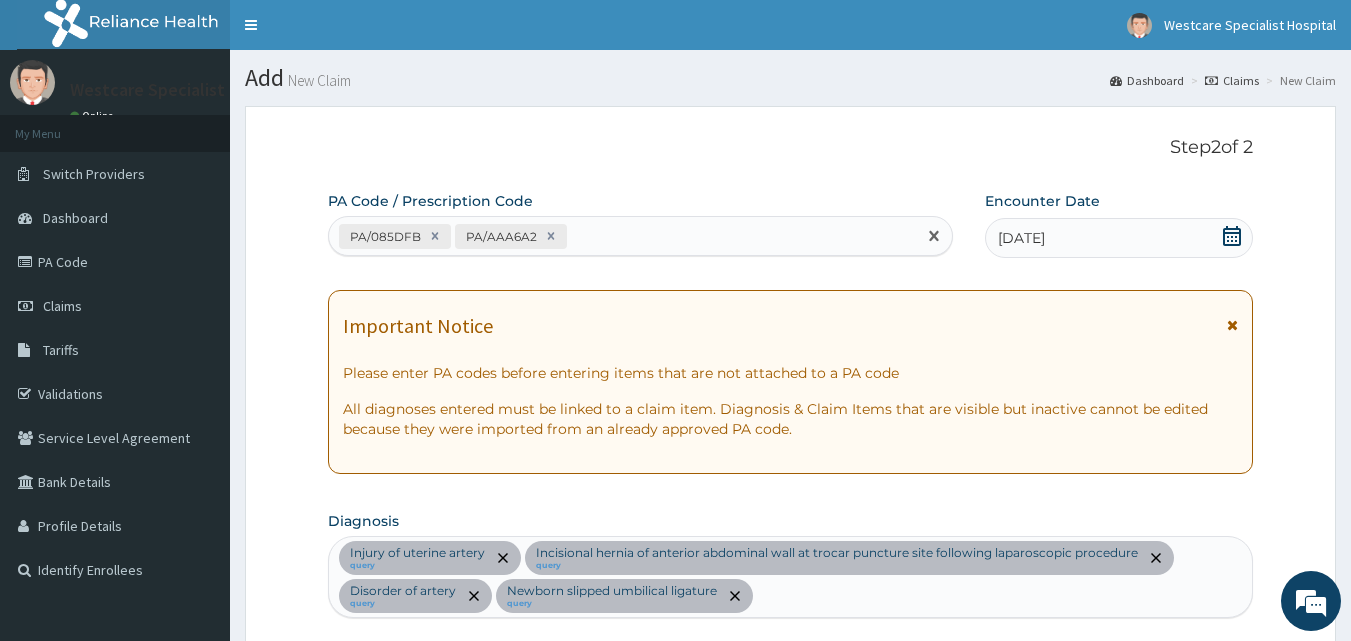 click on "PA/085DFB PA/AAA6A2" at bounding box center (623, 236) 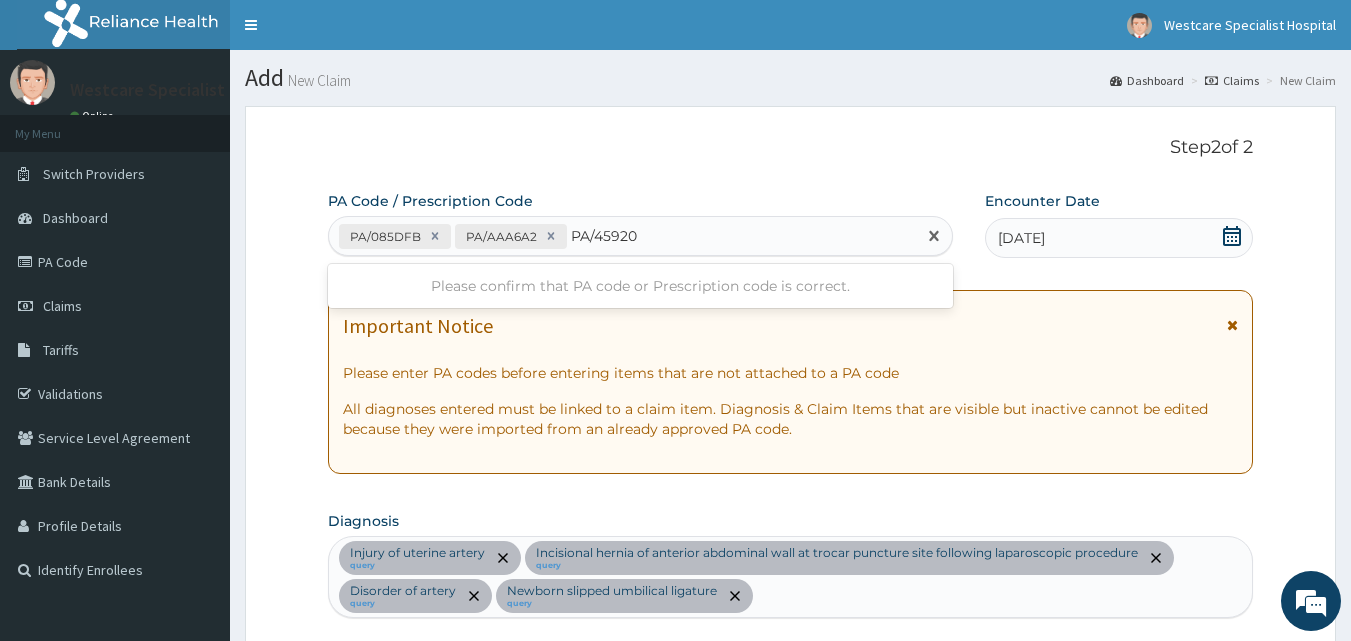 type on "PA/459203" 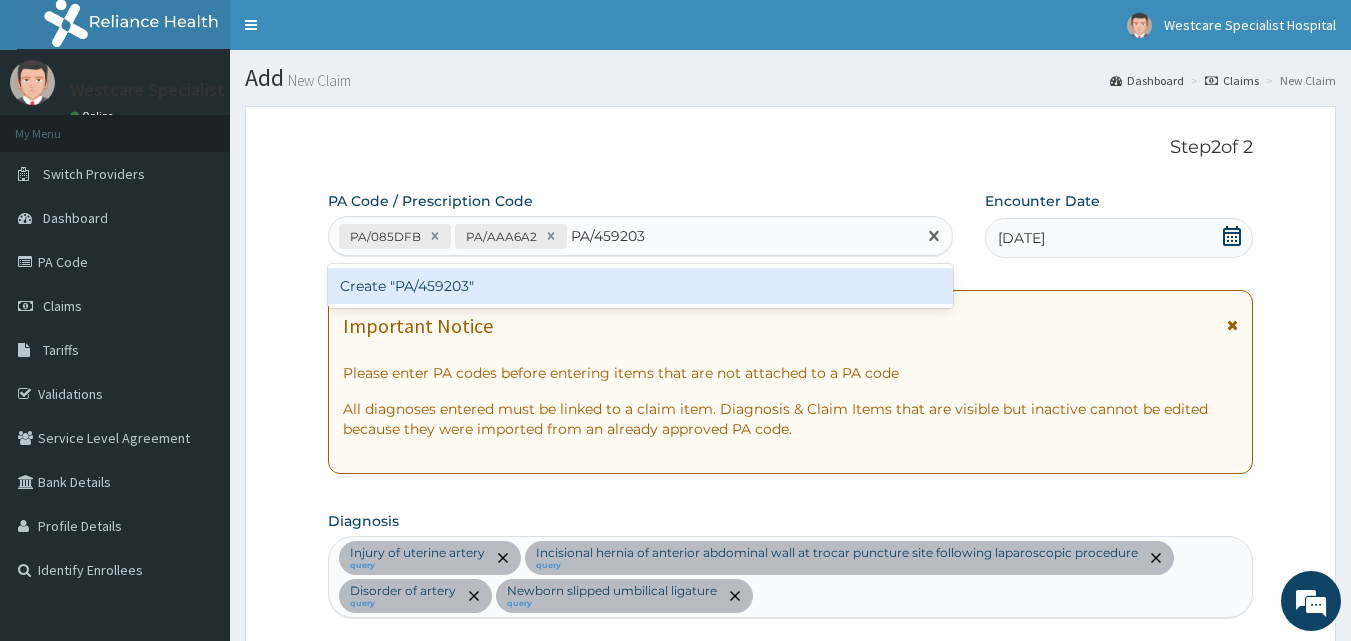 click on "Create "PA/459203"" at bounding box center (641, 286) 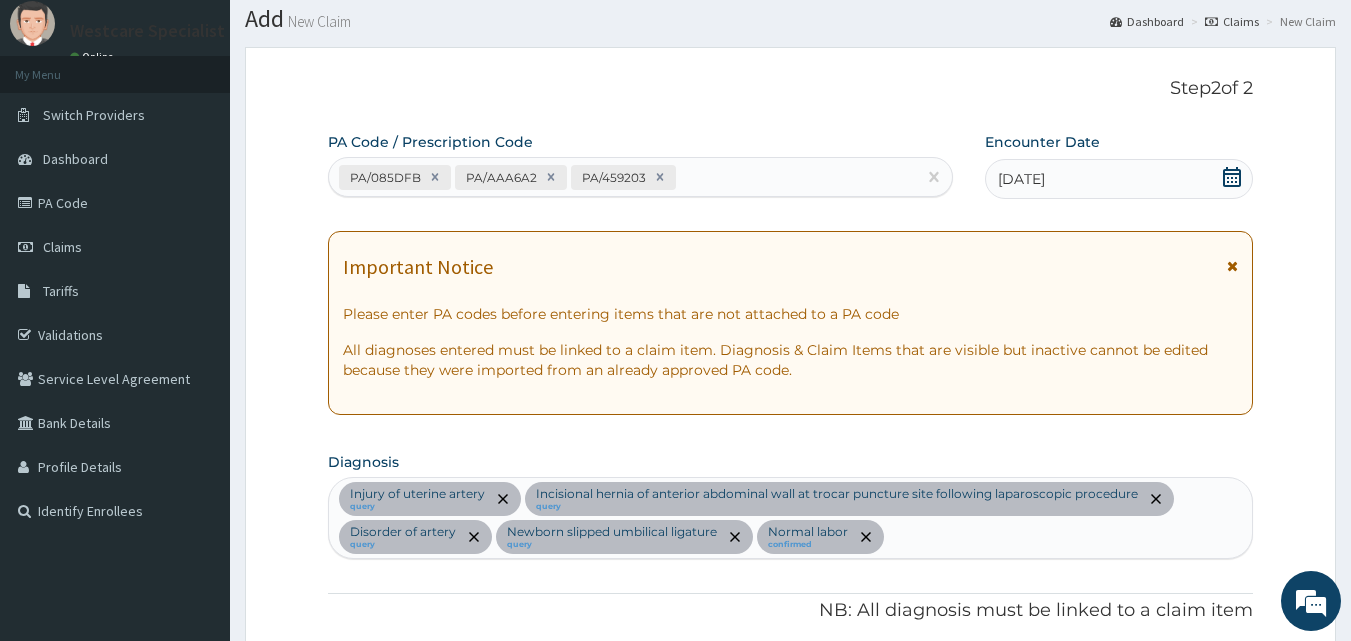 scroll, scrollTop: 47, scrollLeft: 0, axis: vertical 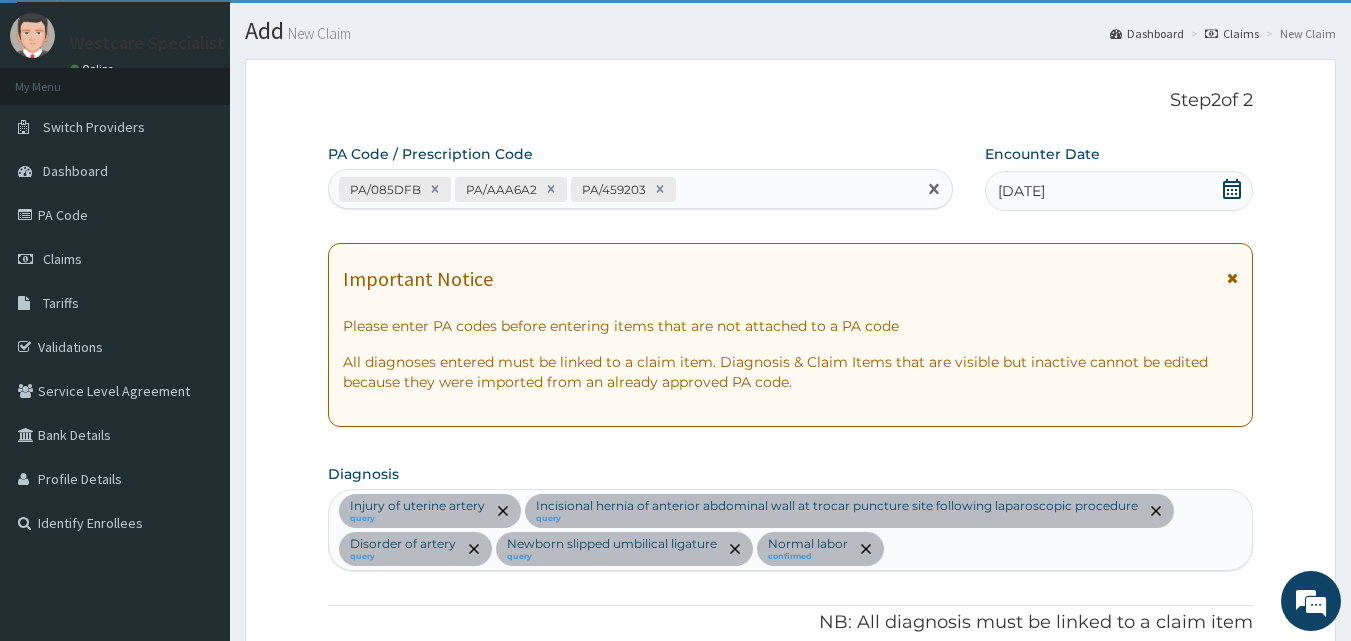 click on "PA/085DFB PA/AAA6A2 PA/459203" at bounding box center [623, 189] 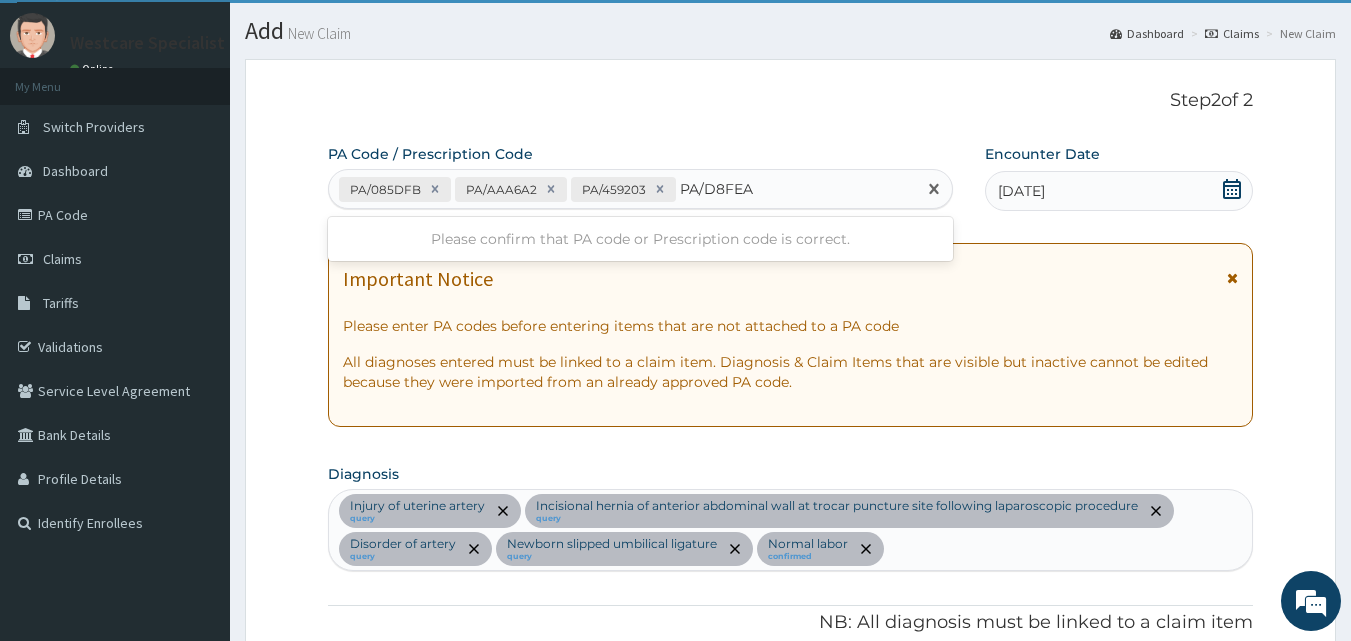type on "PA/D8FEA2" 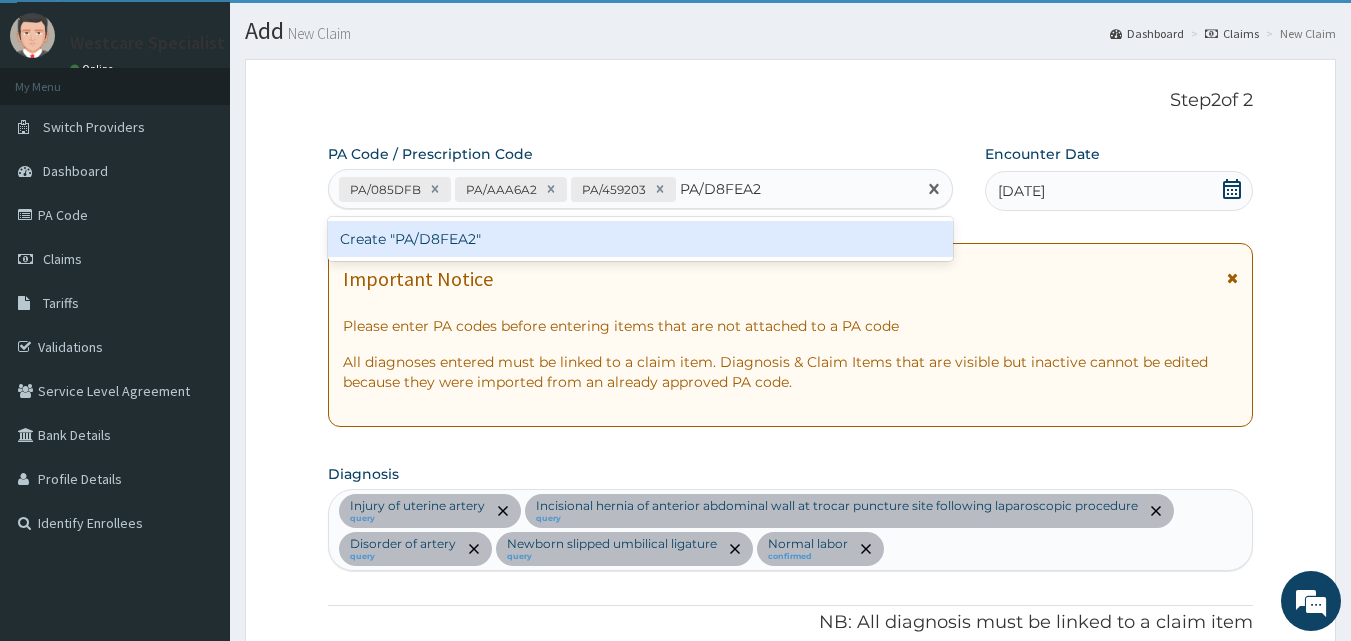 click on "Create "PA/D8FEA2"" at bounding box center [641, 239] 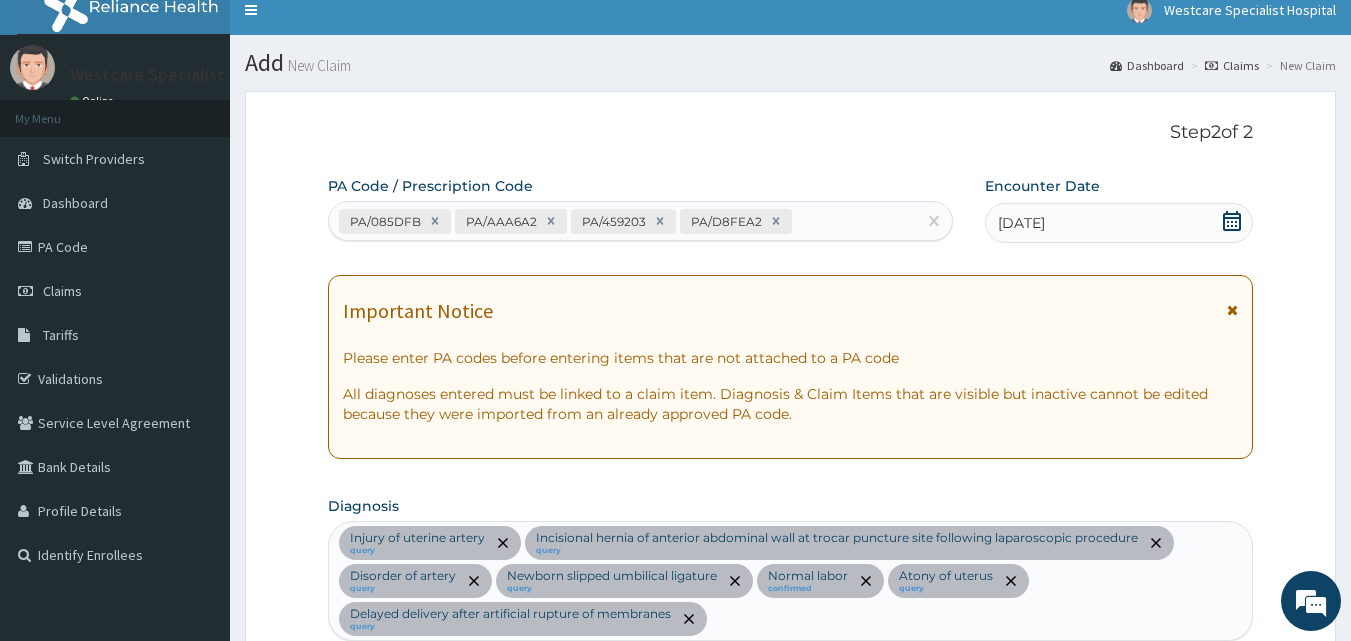 scroll, scrollTop: 0, scrollLeft: 0, axis: both 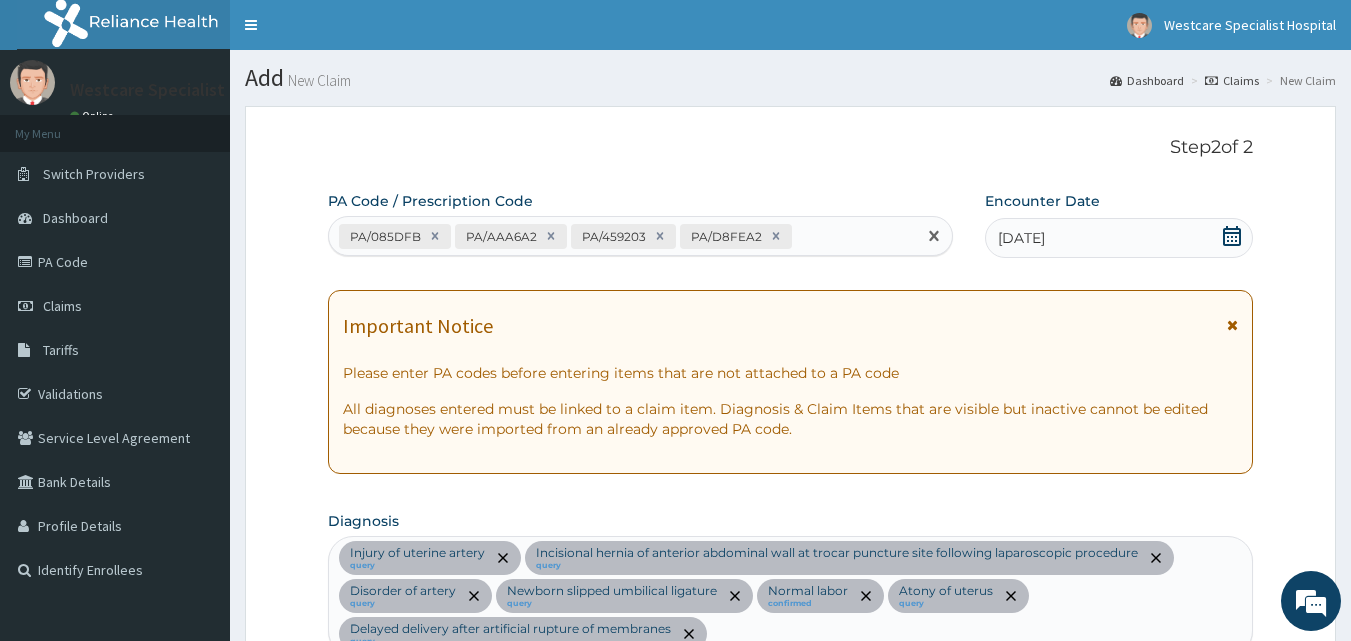 click on "PA/085DFB PA/AAA6A2 PA/459203 PA/D8FEA2" at bounding box center (623, 236) 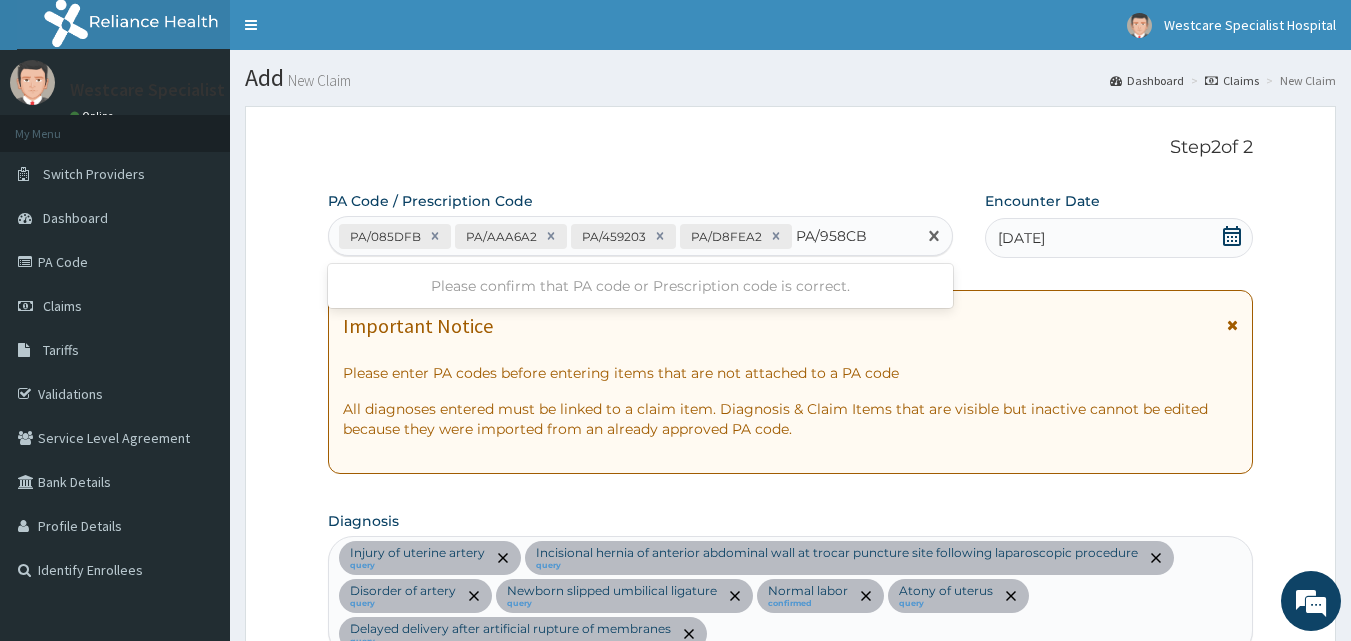 type on "PA/958CB2" 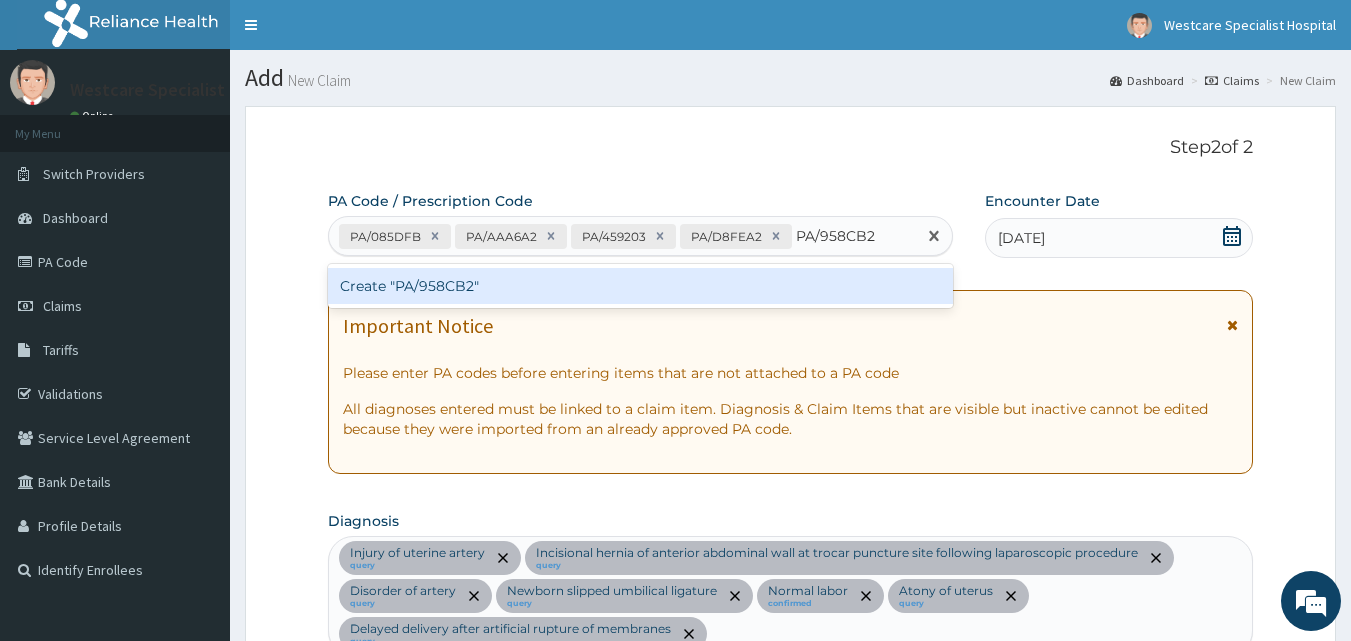 click on "Create "PA/958CB2"" at bounding box center (641, 286) 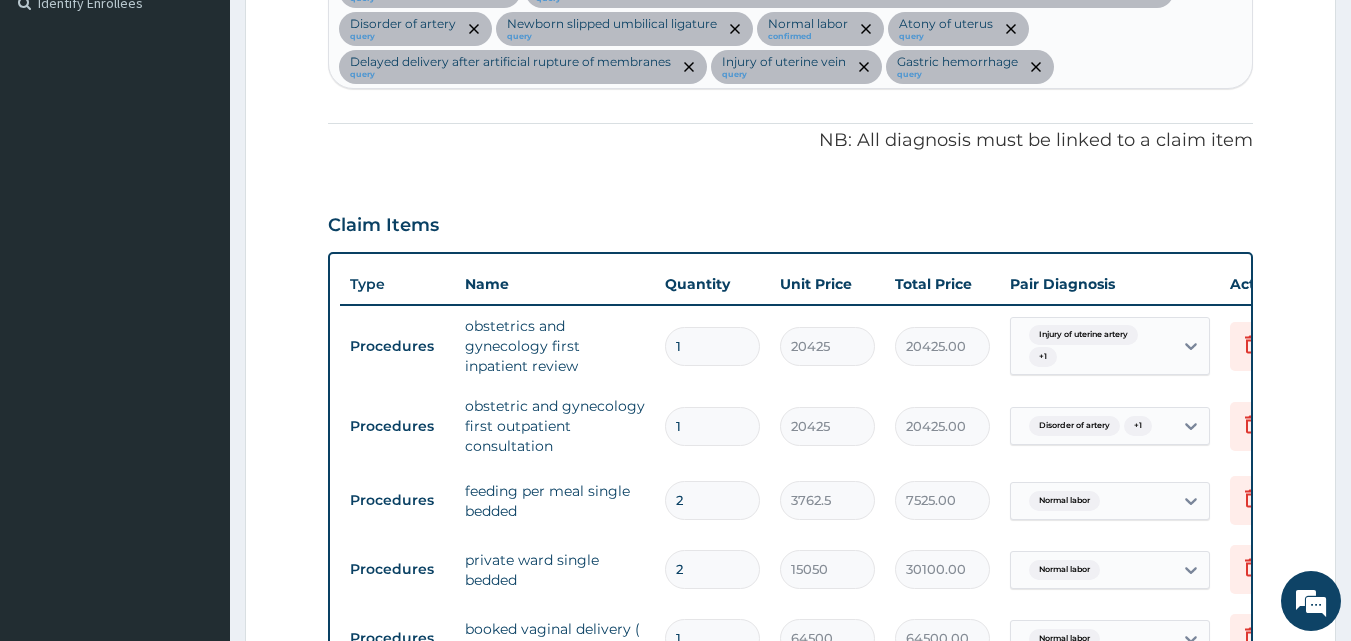 scroll, scrollTop: 538, scrollLeft: 0, axis: vertical 